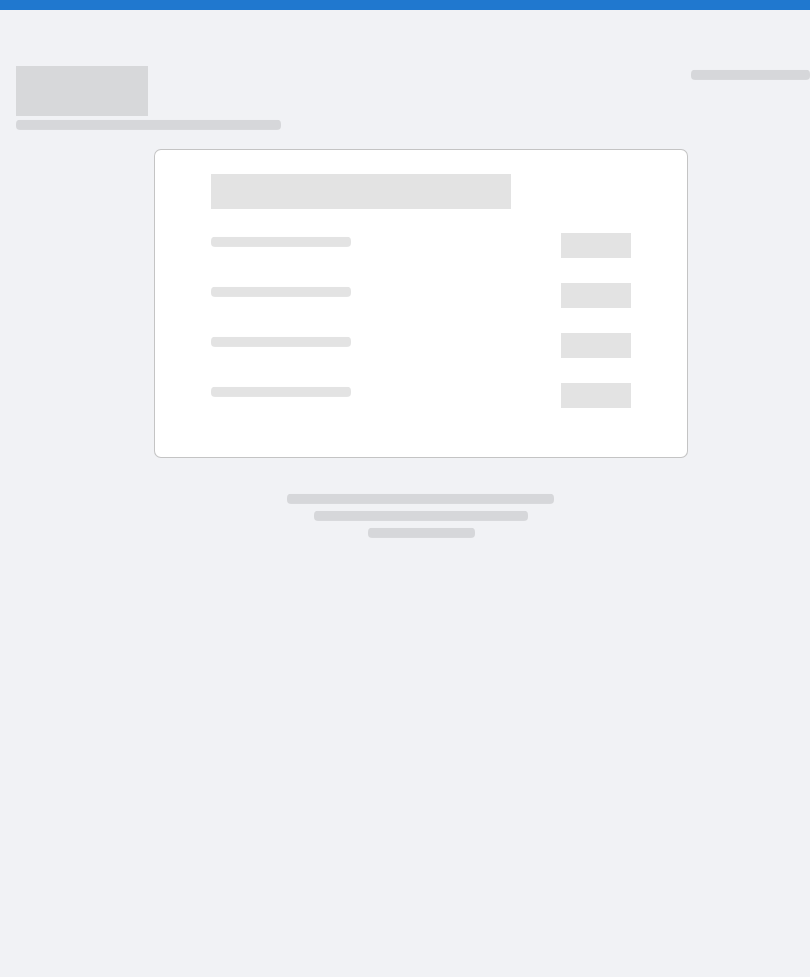 scroll, scrollTop: 0, scrollLeft: 0, axis: both 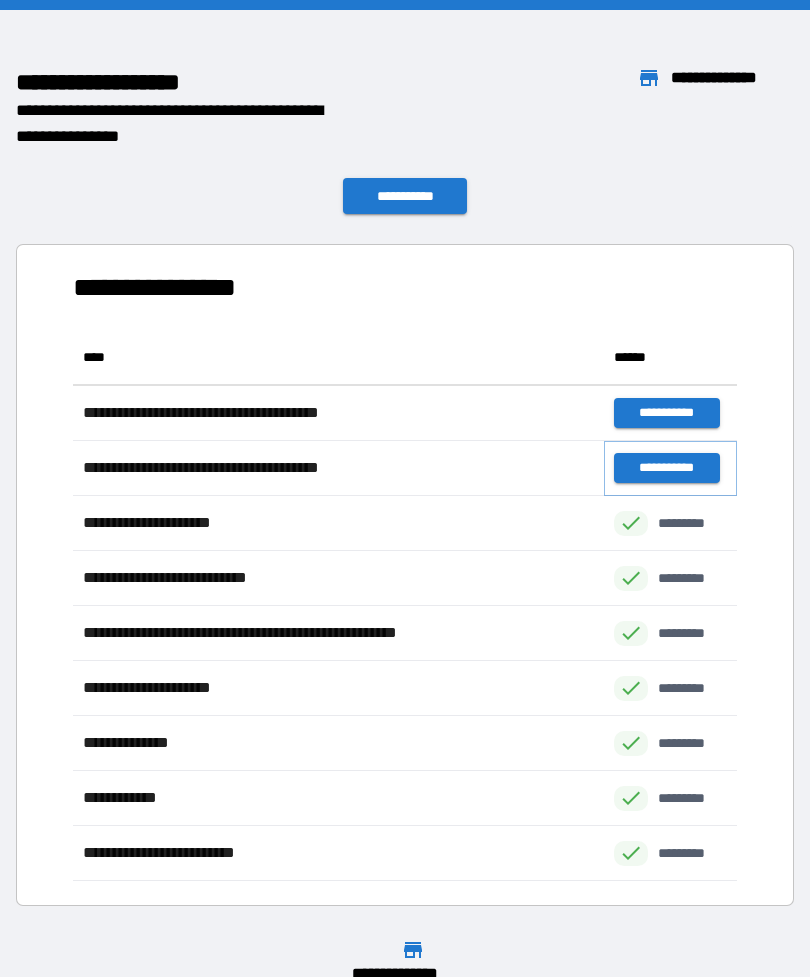 click on "**********" at bounding box center [666, 468] 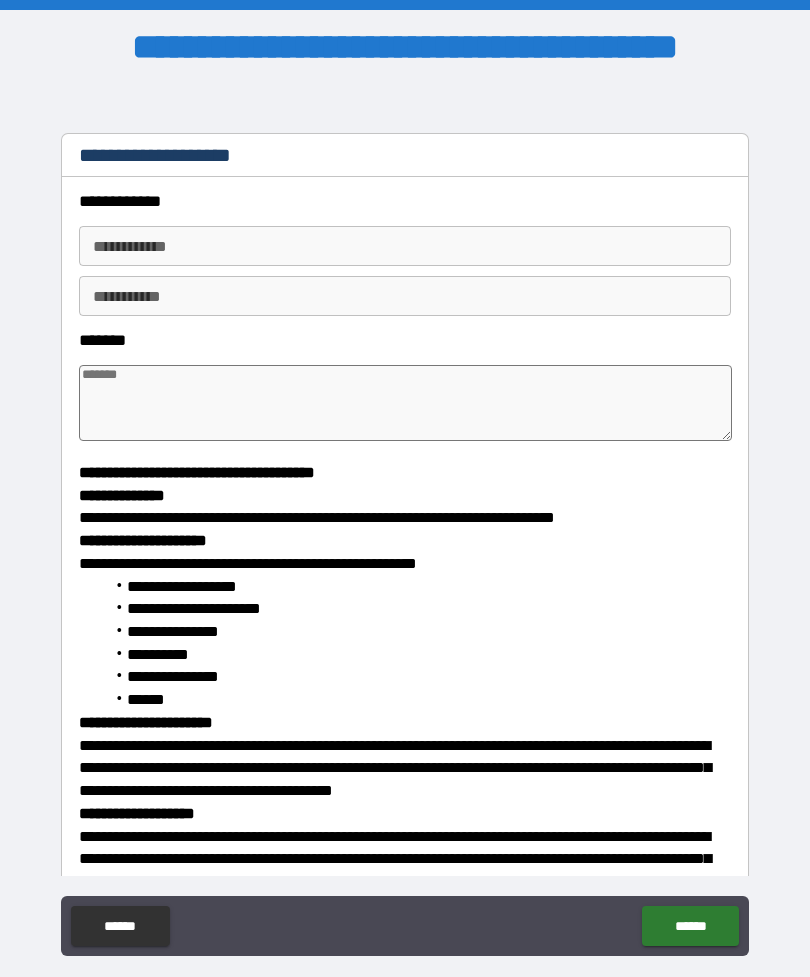type on "*" 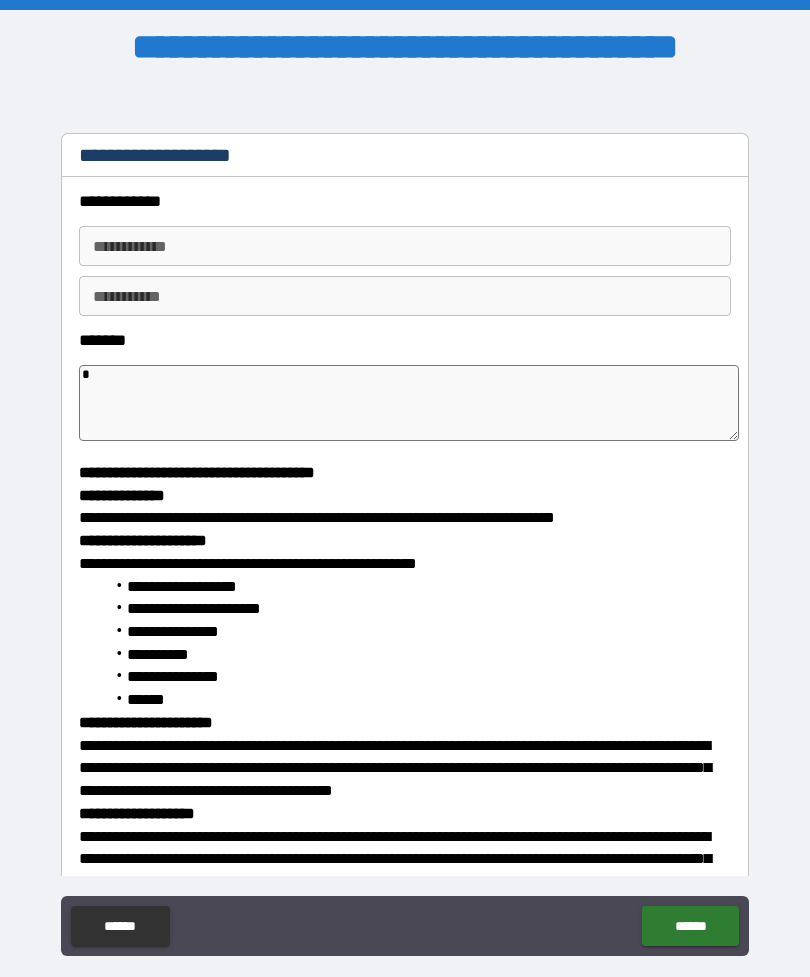 type on "*" 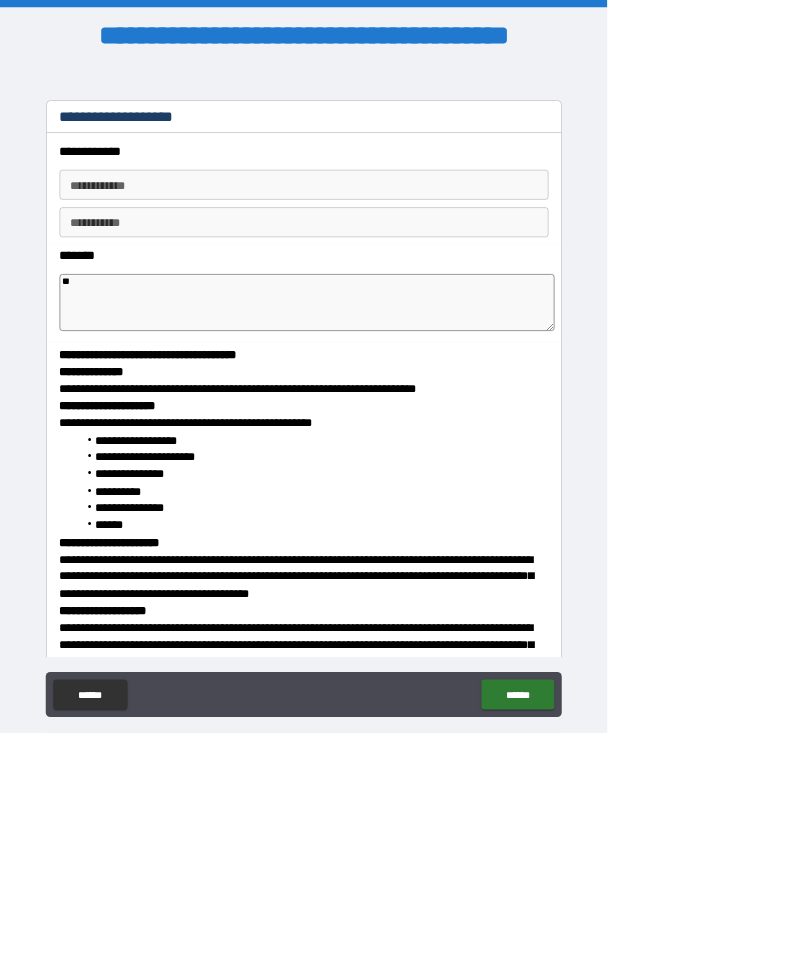 type on "*" 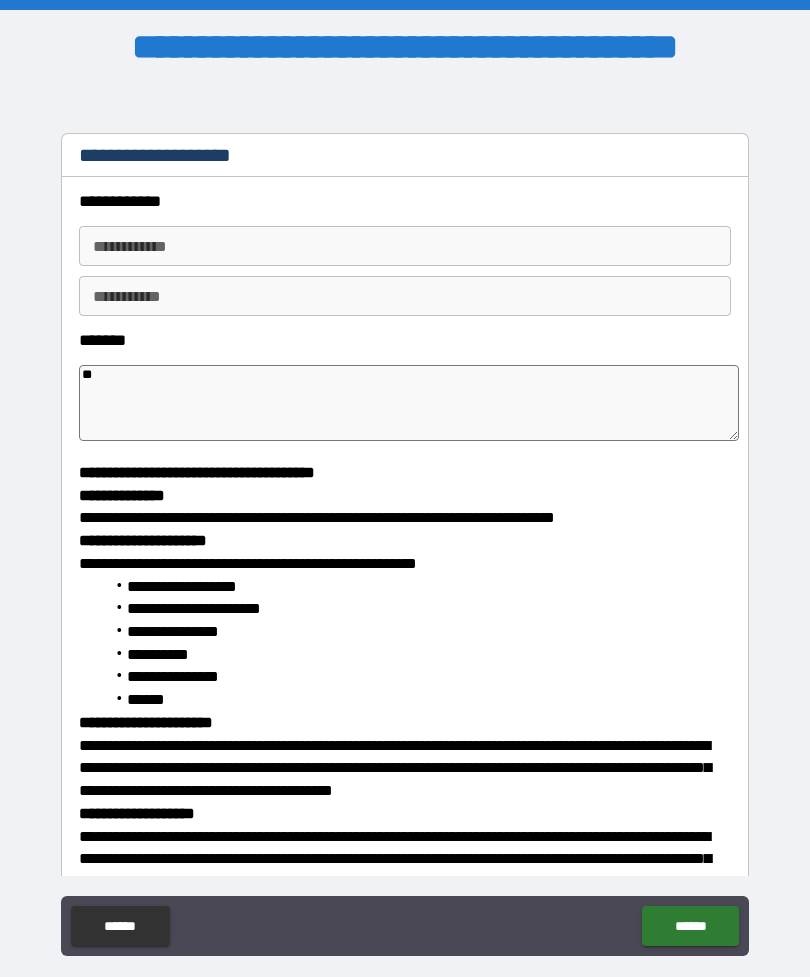 type on "***" 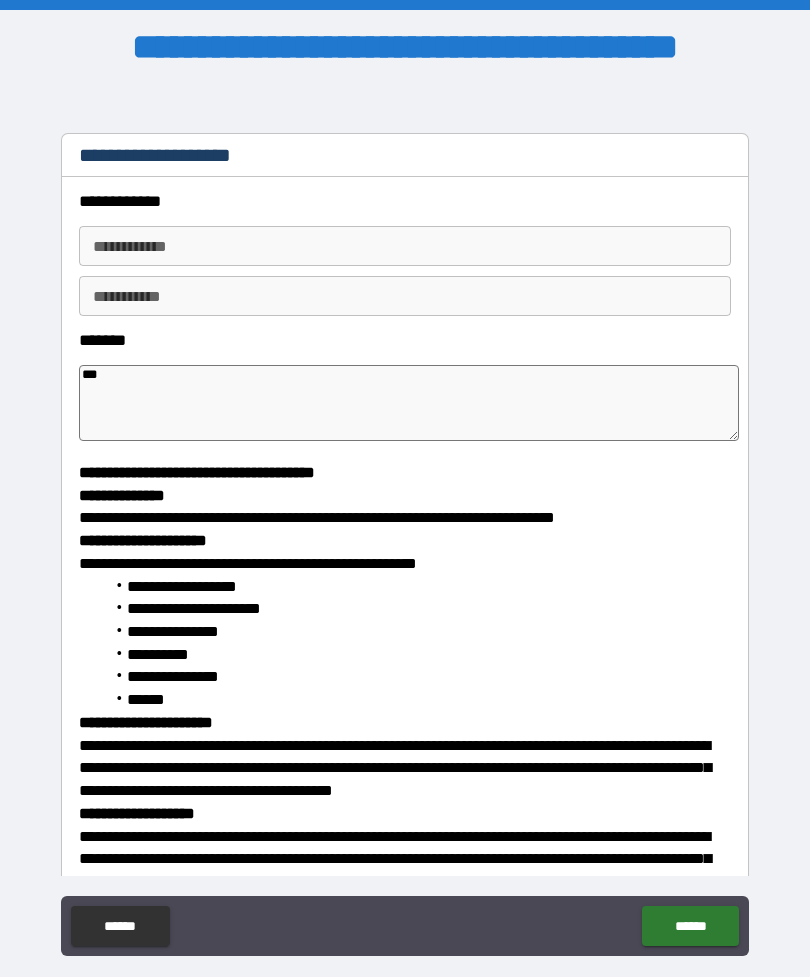 type on "*" 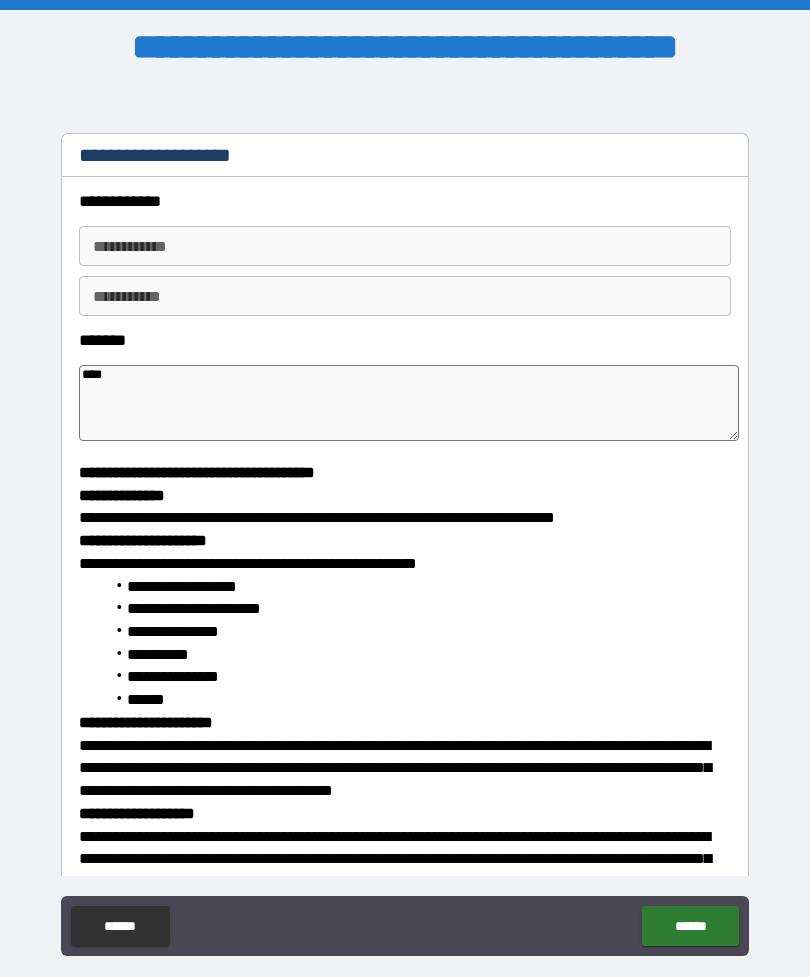 type on "*" 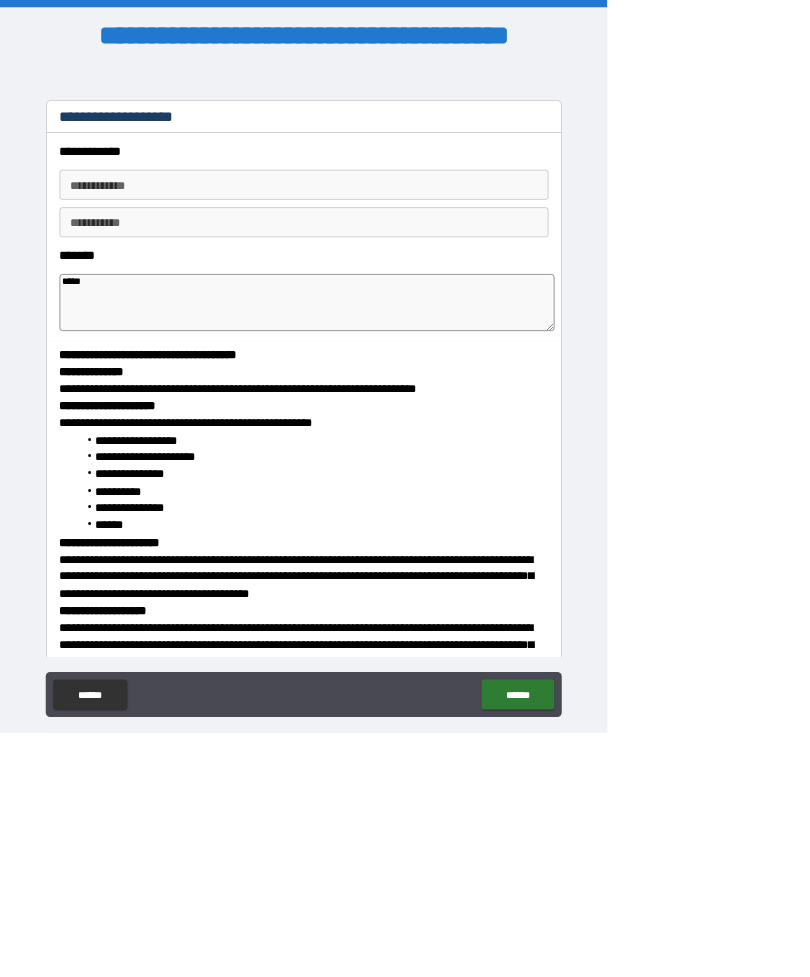 type on "*" 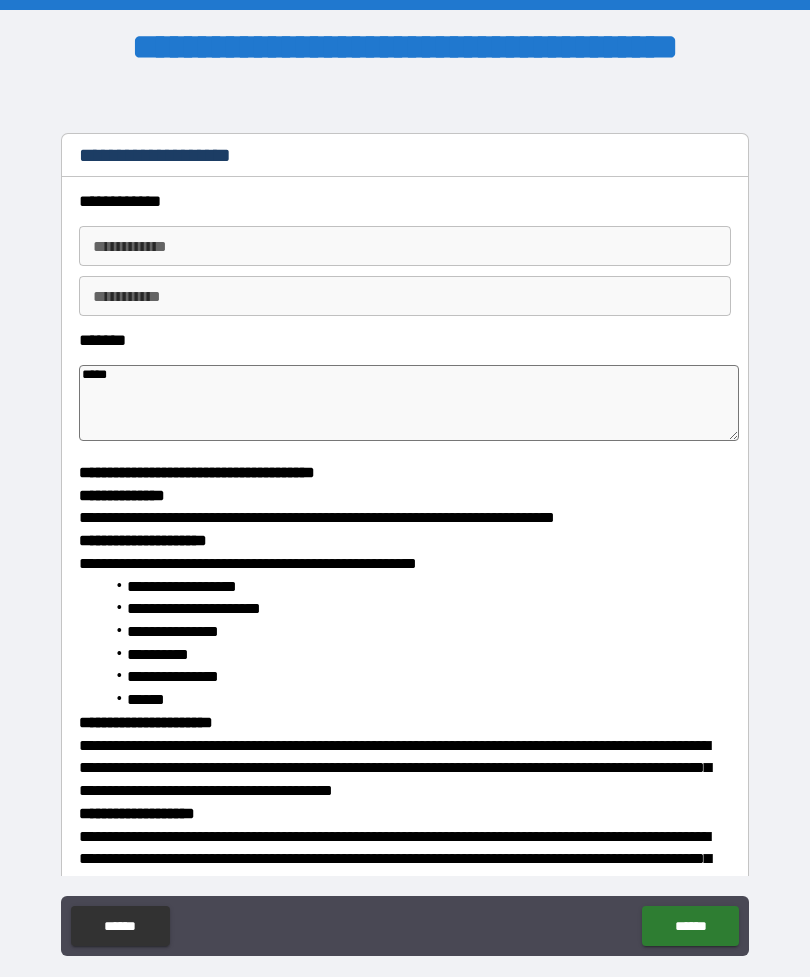 type on "*****" 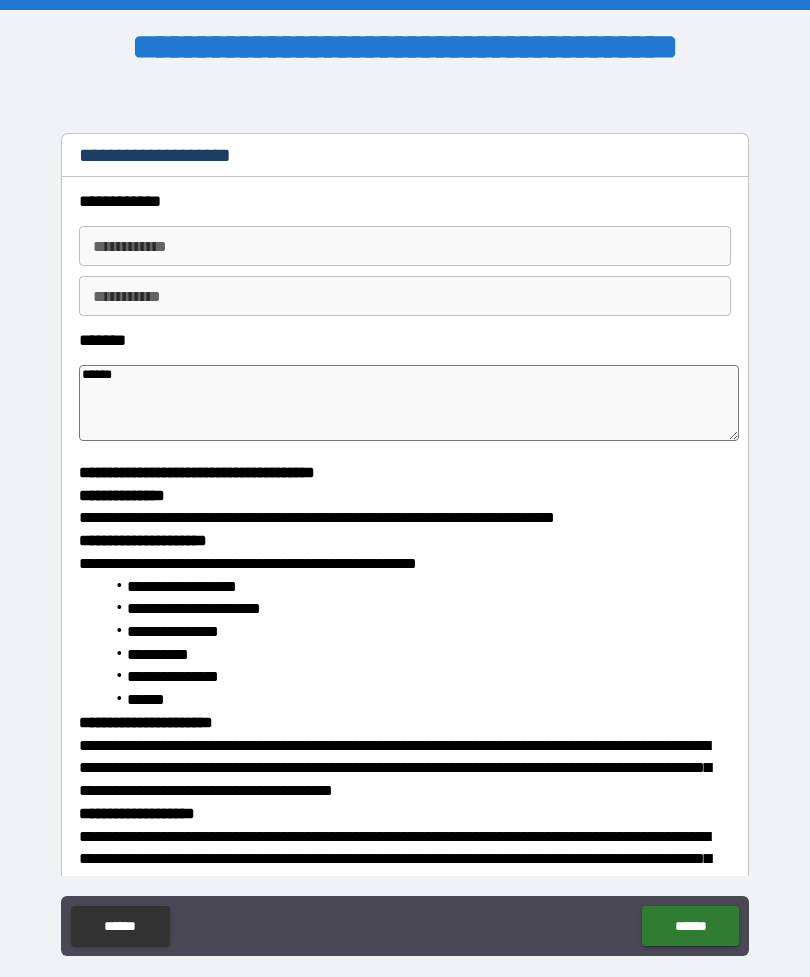 type on "*" 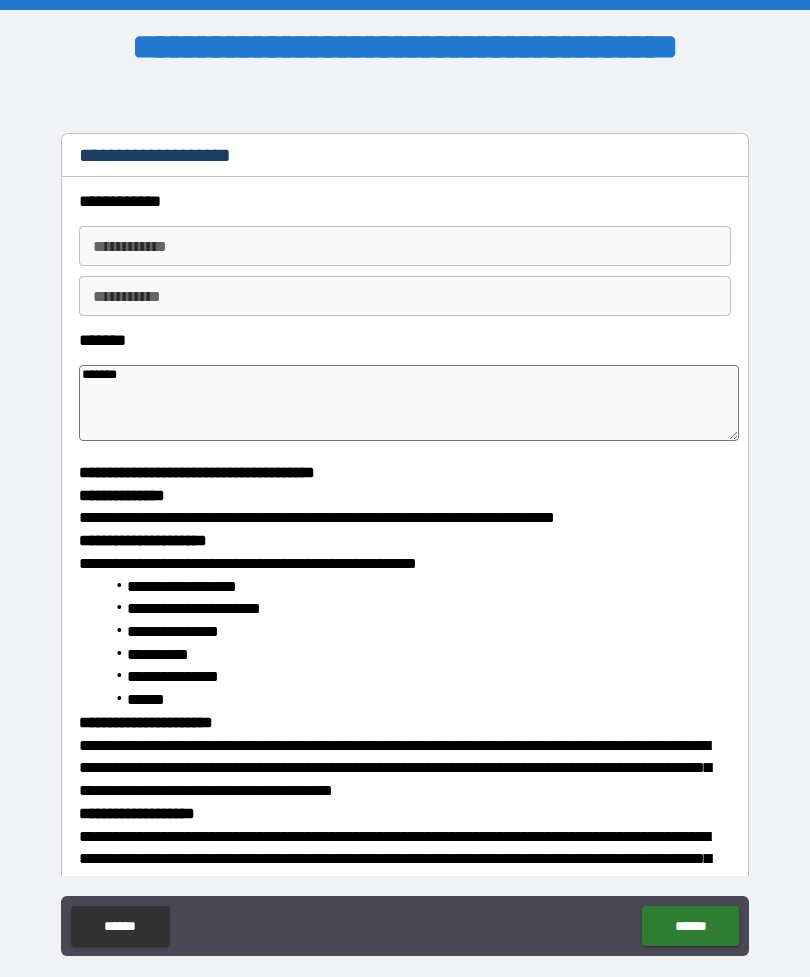 type on "*" 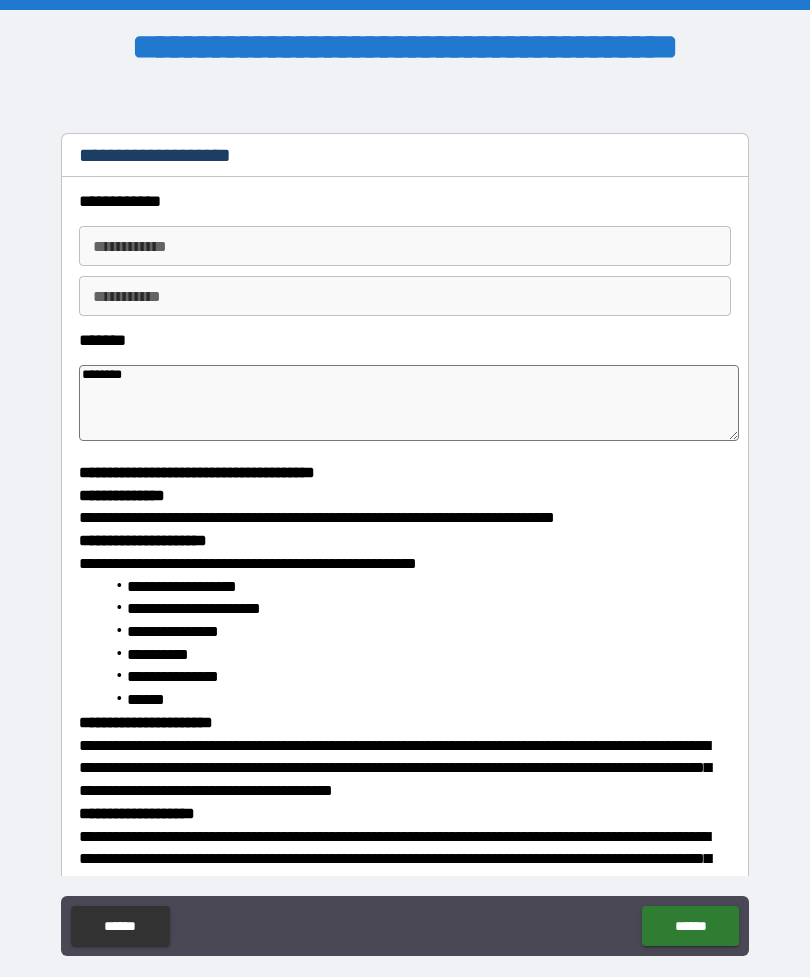 type on "*" 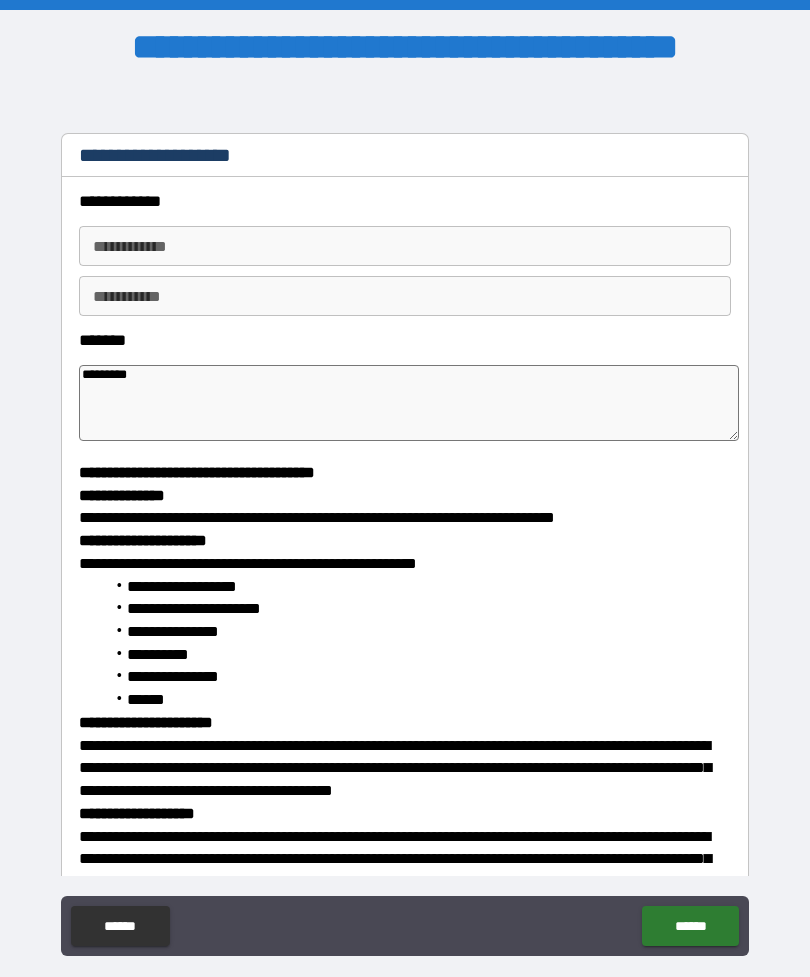type on "*" 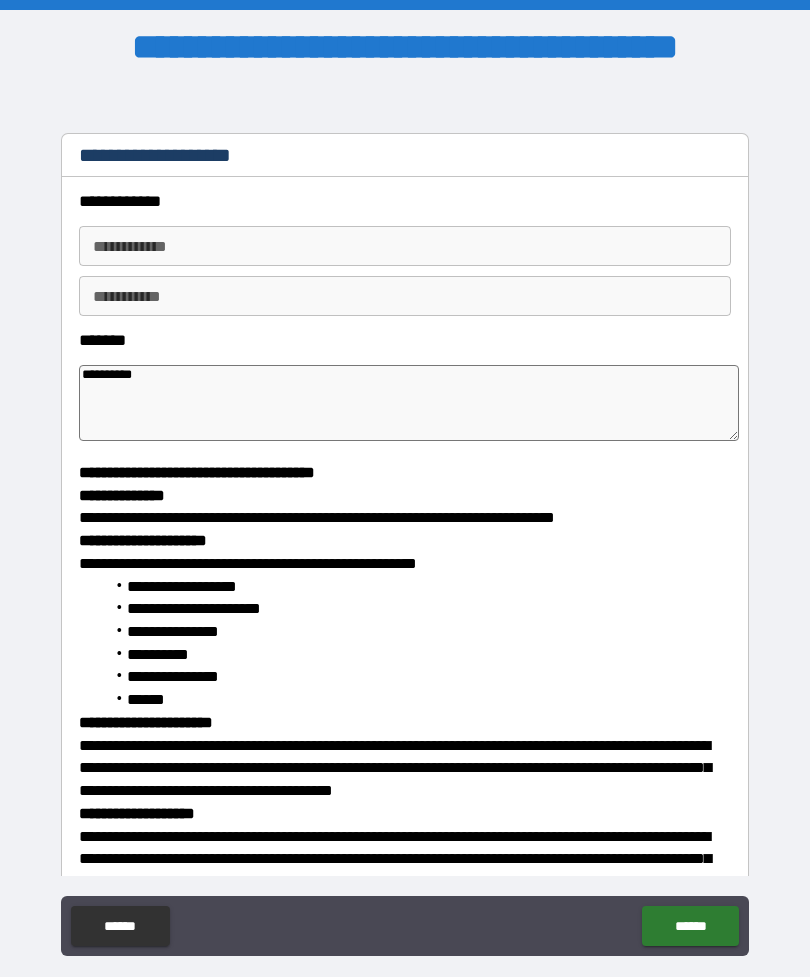 type on "*" 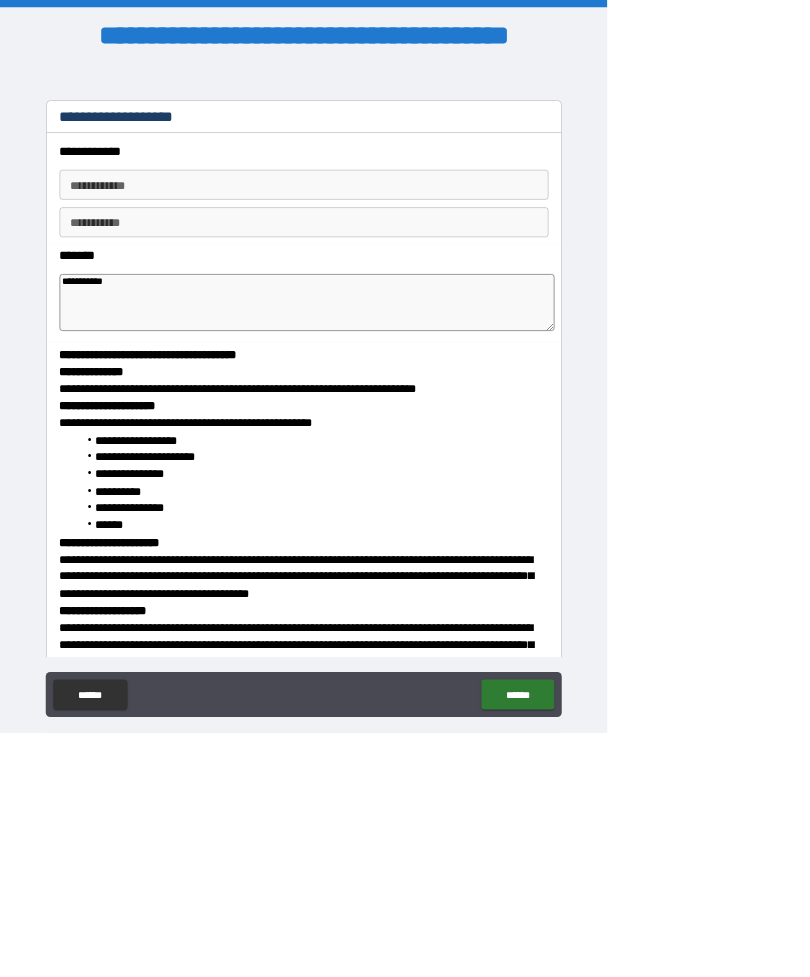 type on "*" 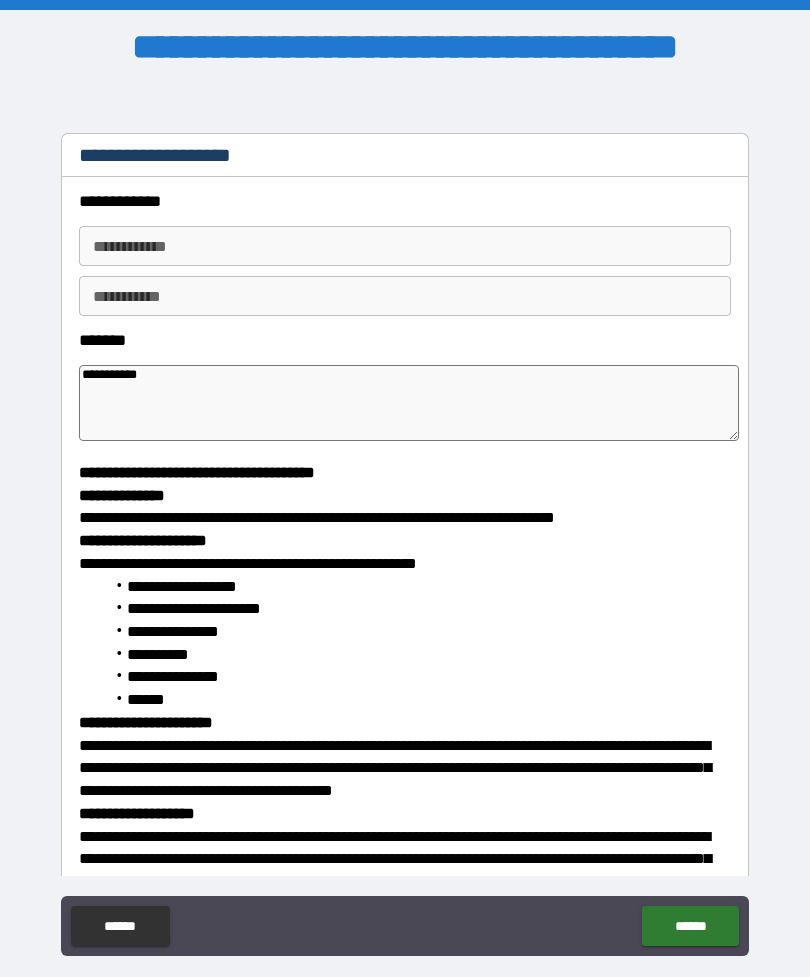 scroll, scrollTop: 0, scrollLeft: 0, axis: both 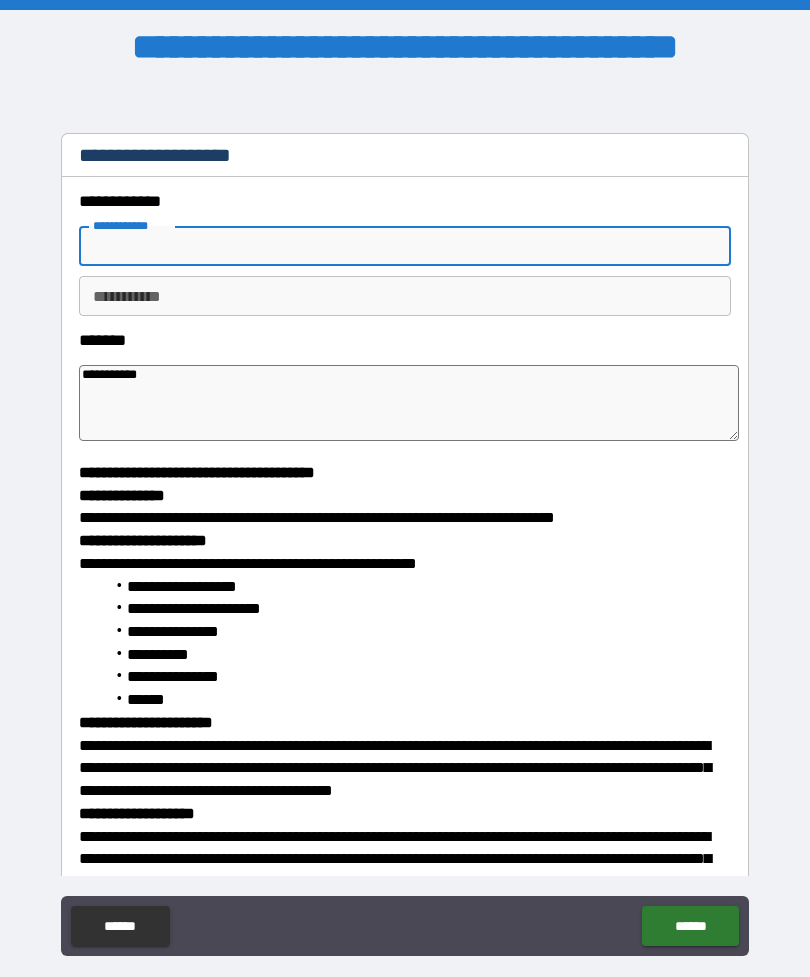 type on "*" 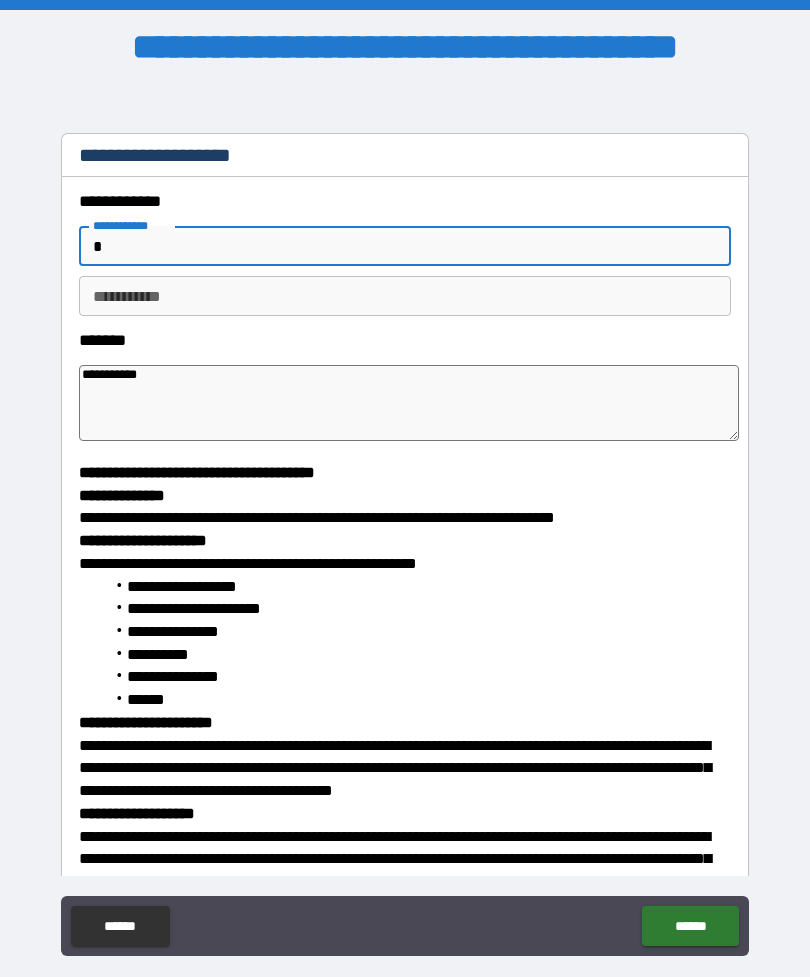 type on "*" 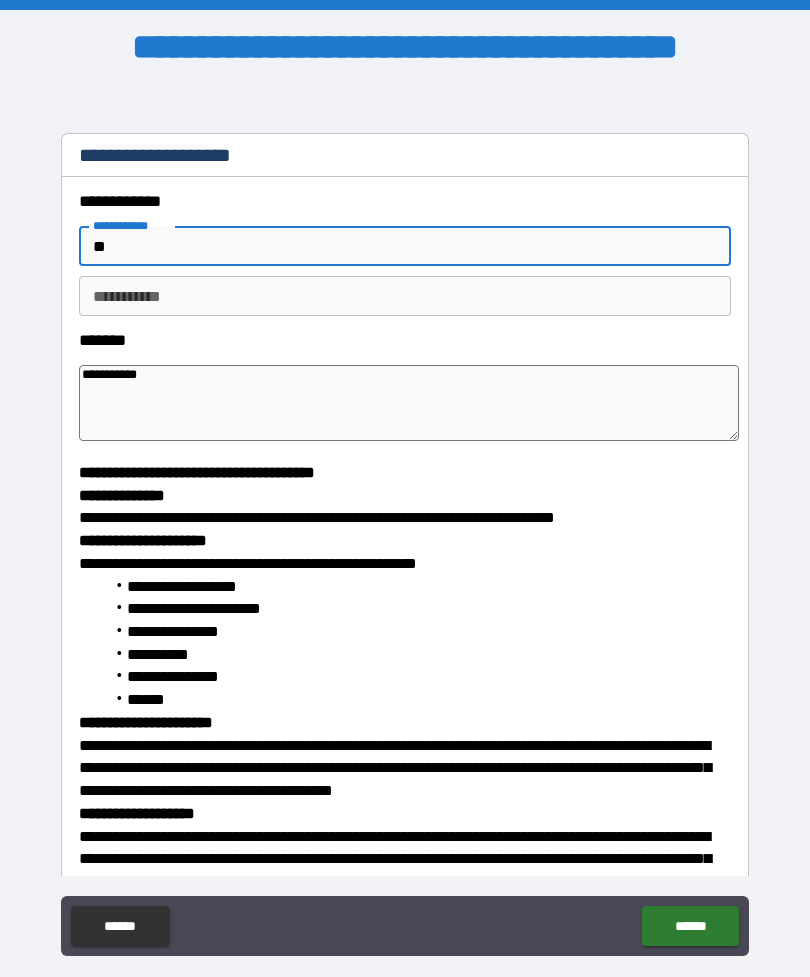 type on "*" 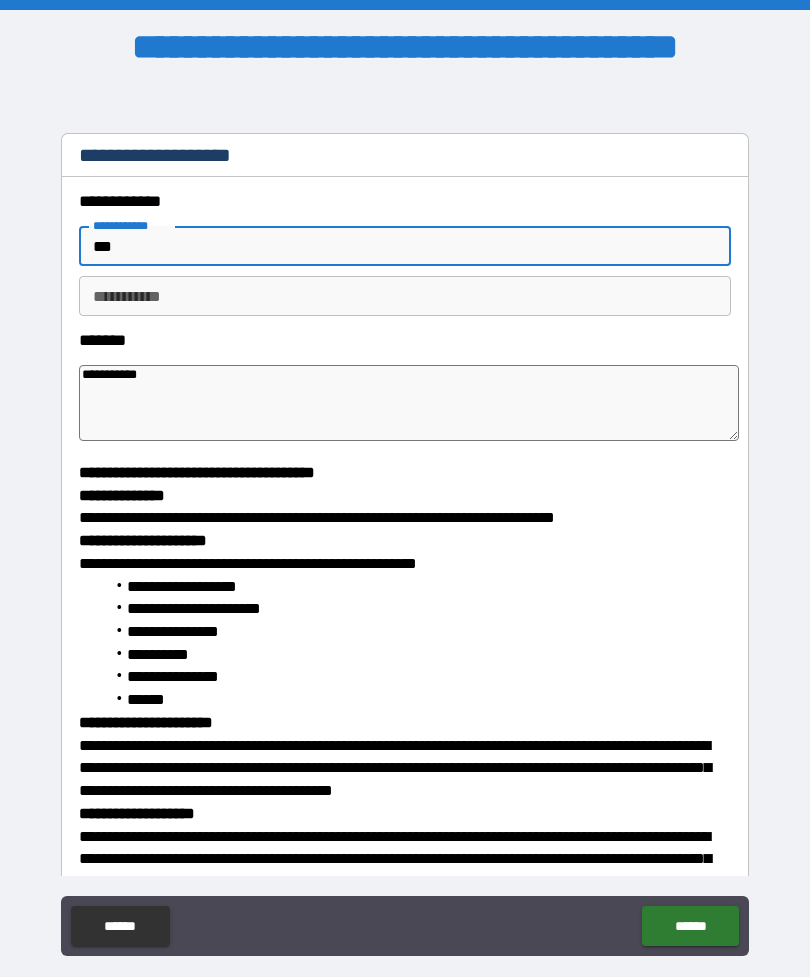 type on "*" 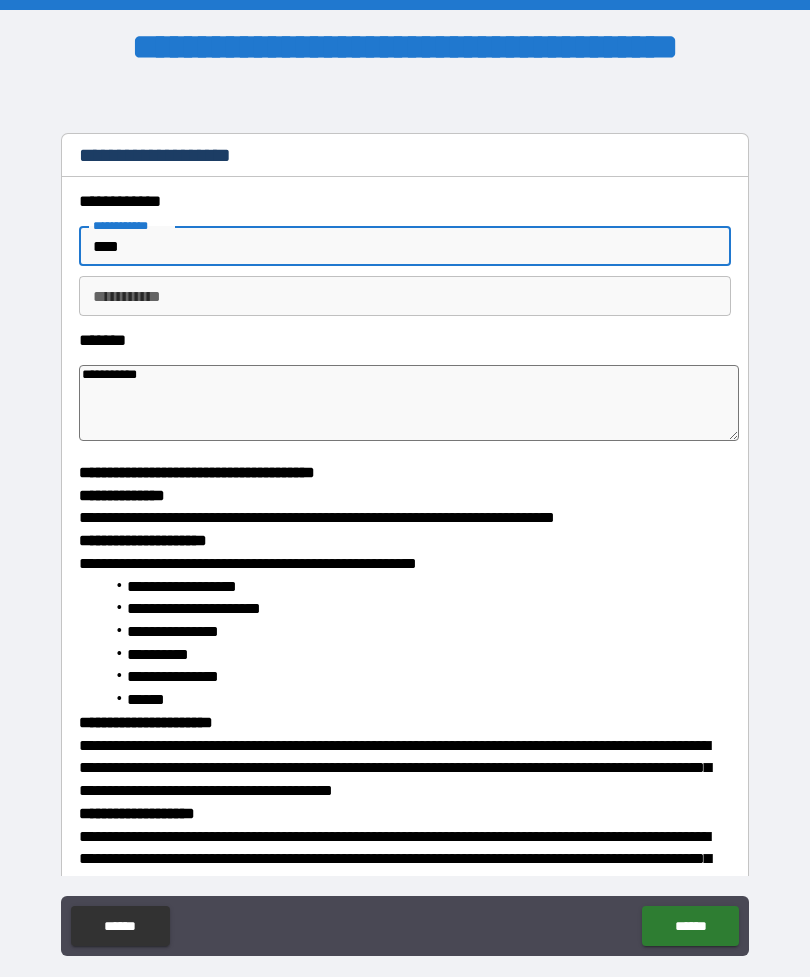 type on "*" 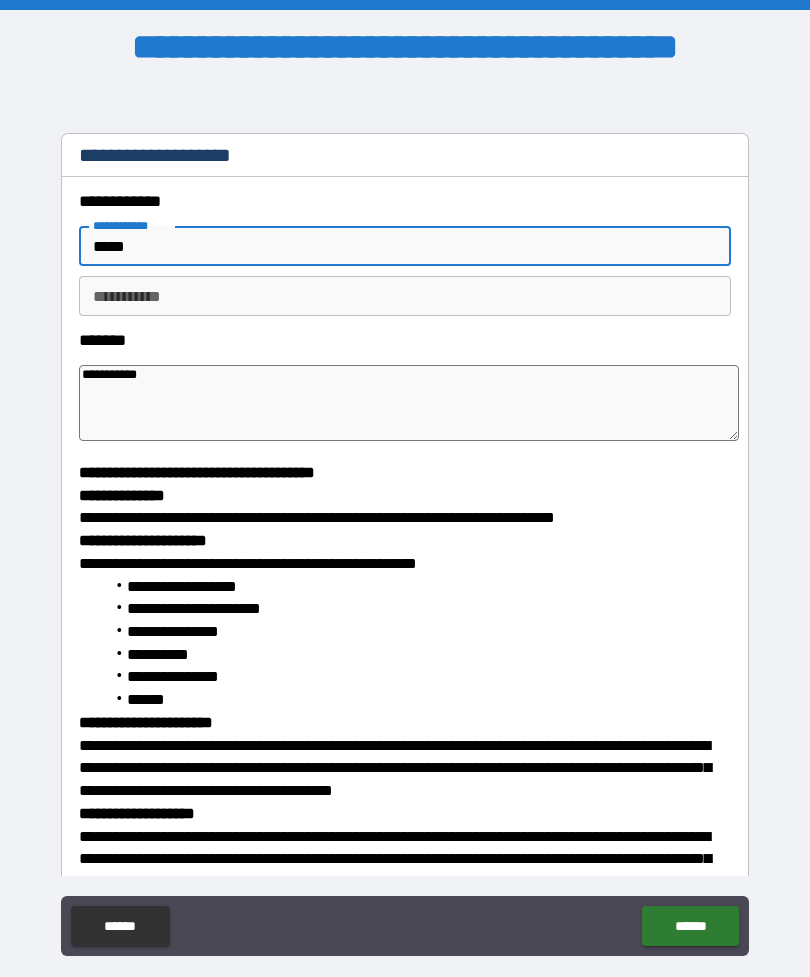 type on "*" 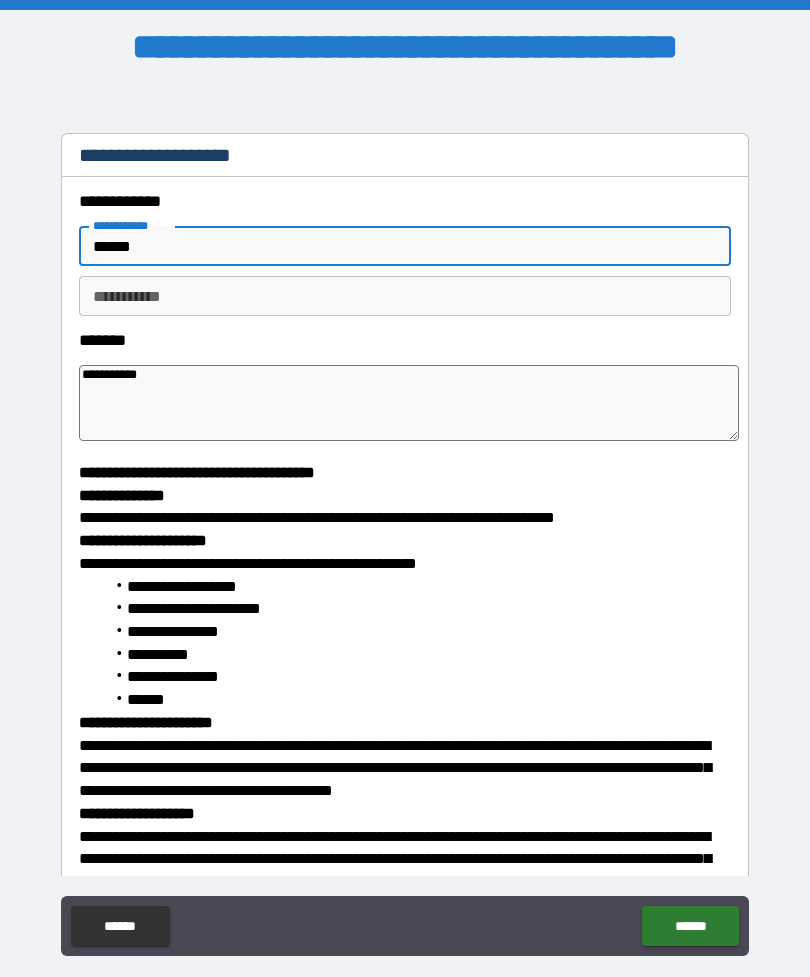 type on "*" 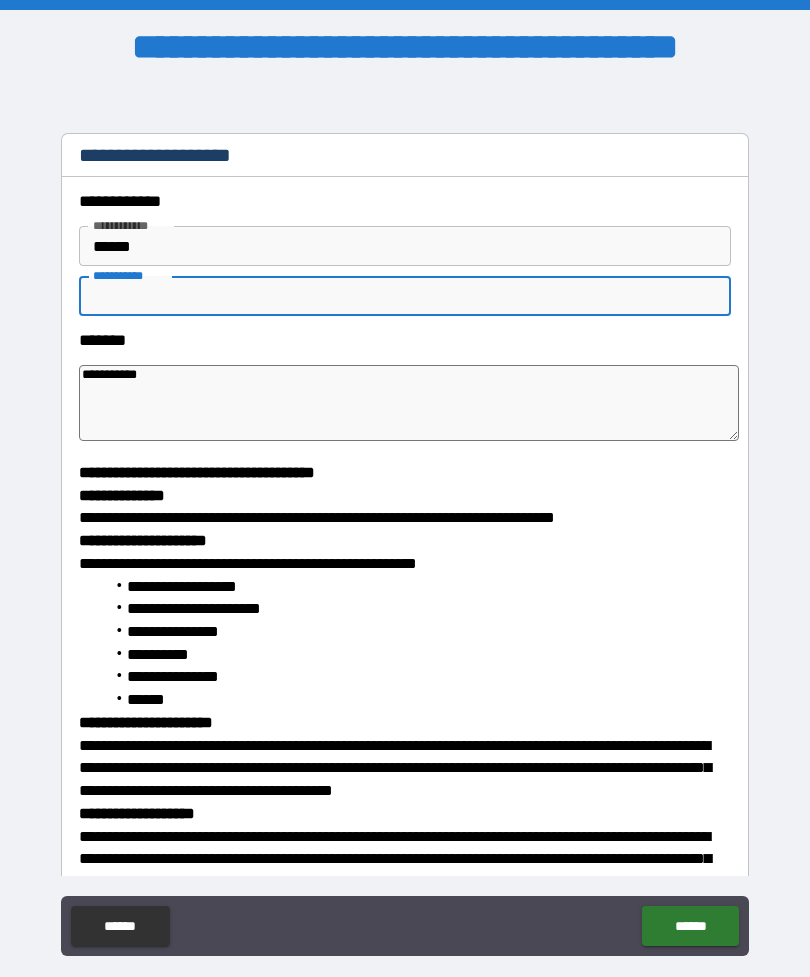type on "*" 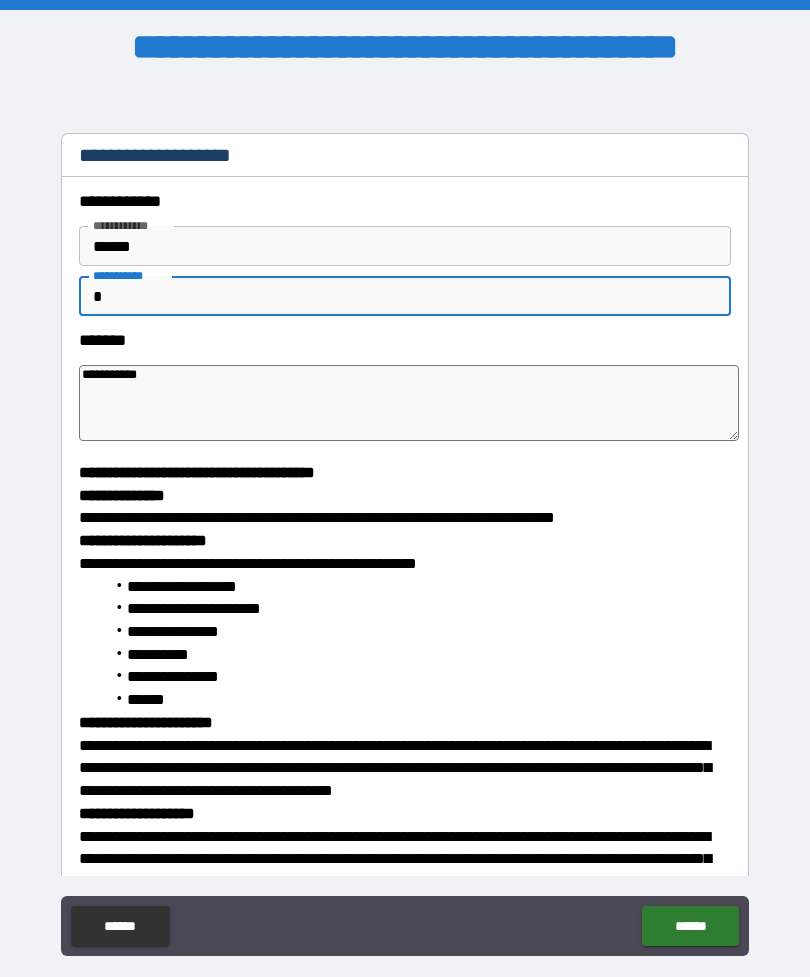 type on "*" 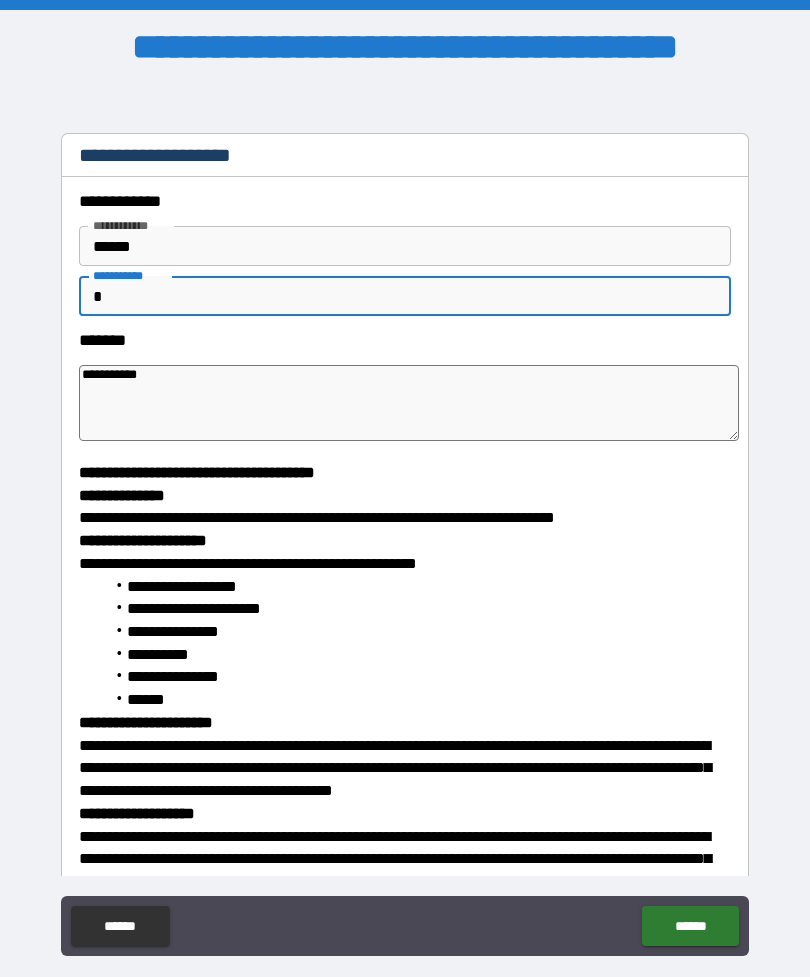 type on "**" 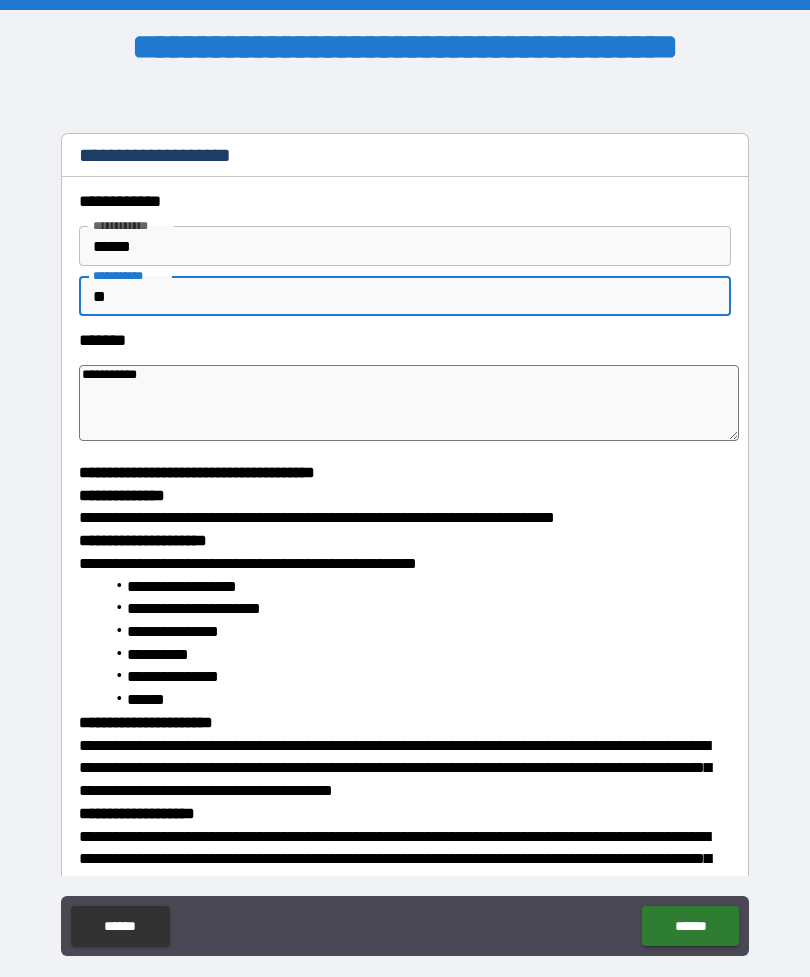 type on "*" 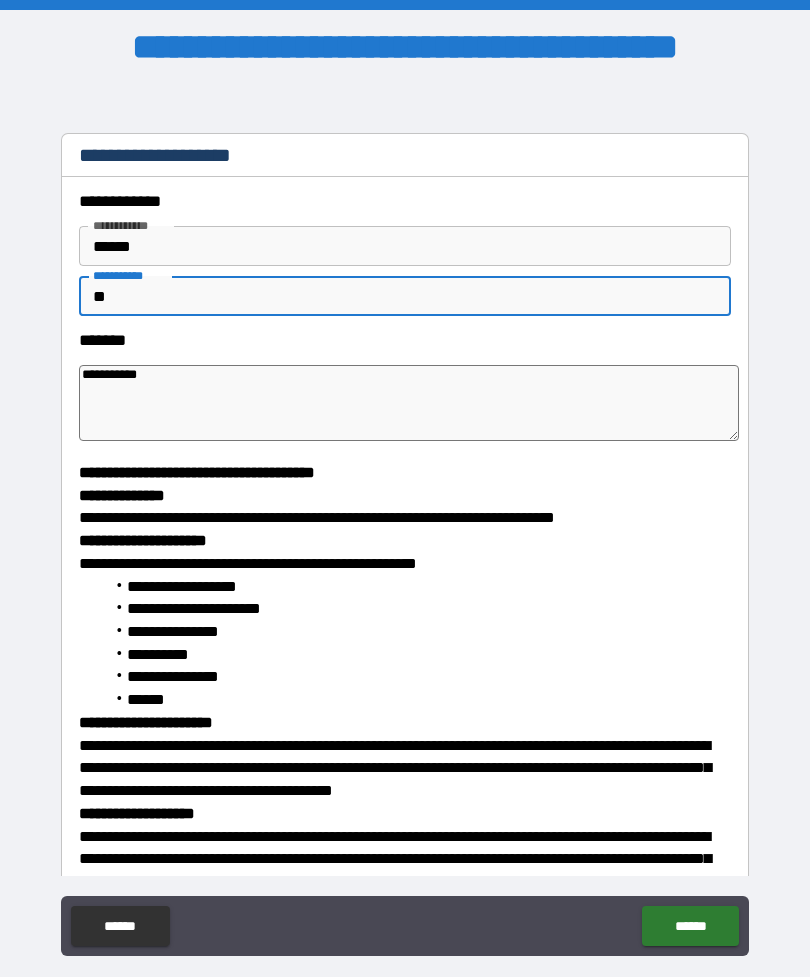 type on "***" 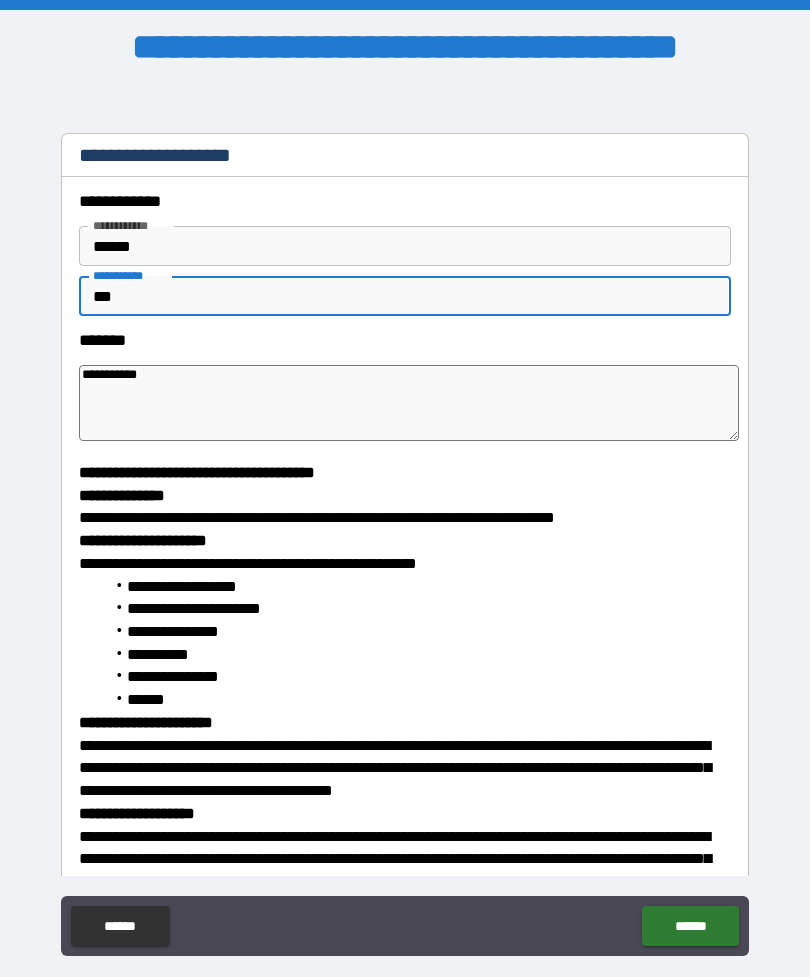 type on "*" 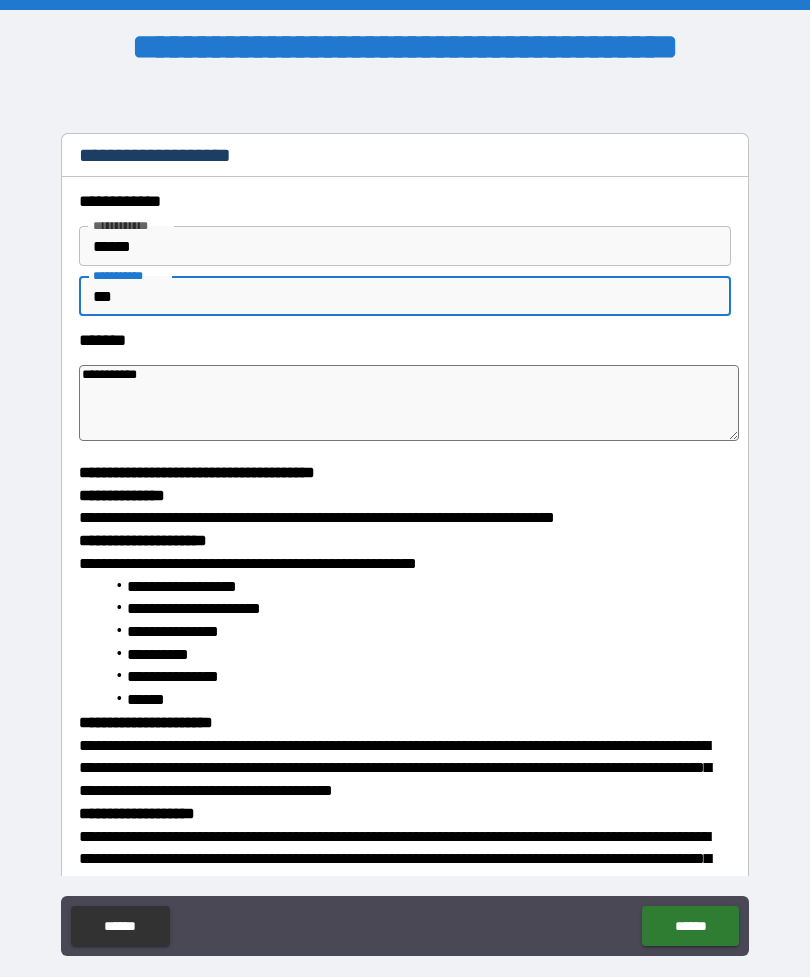 type on "****" 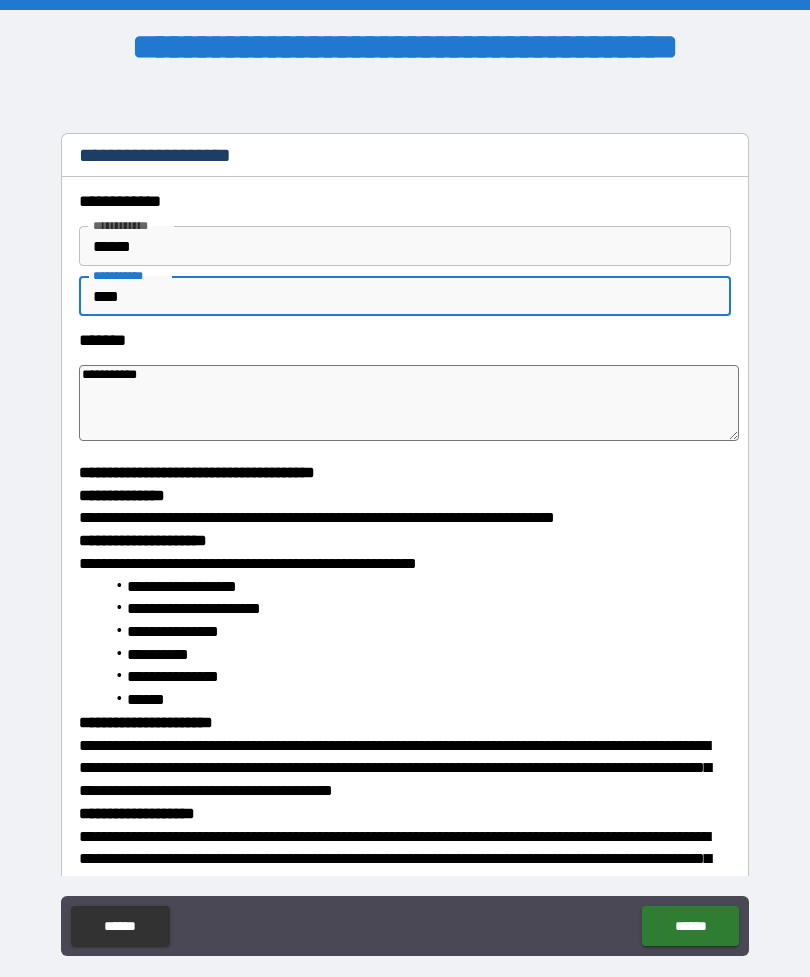 type on "*" 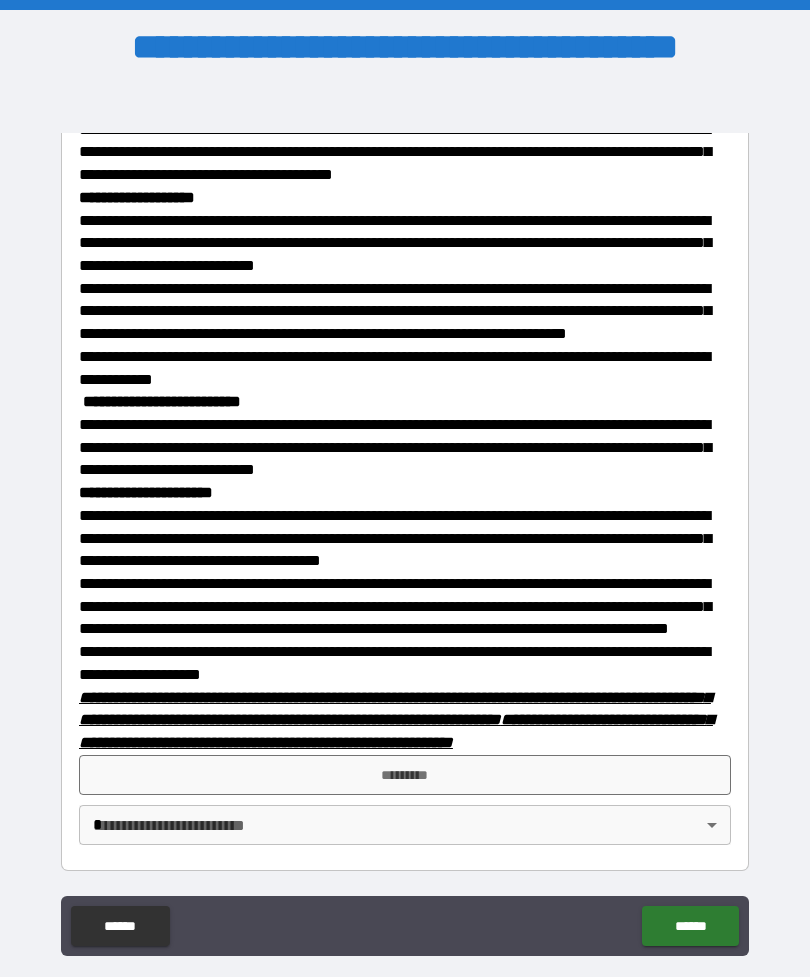 scroll, scrollTop: 653, scrollLeft: 0, axis: vertical 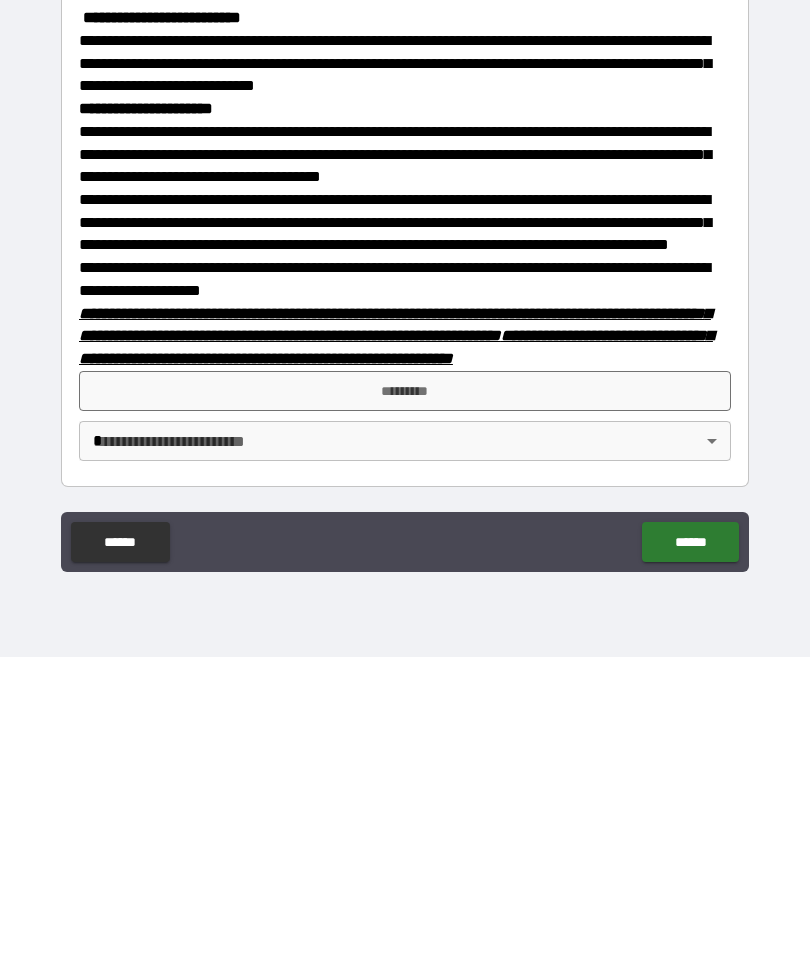 type on "****" 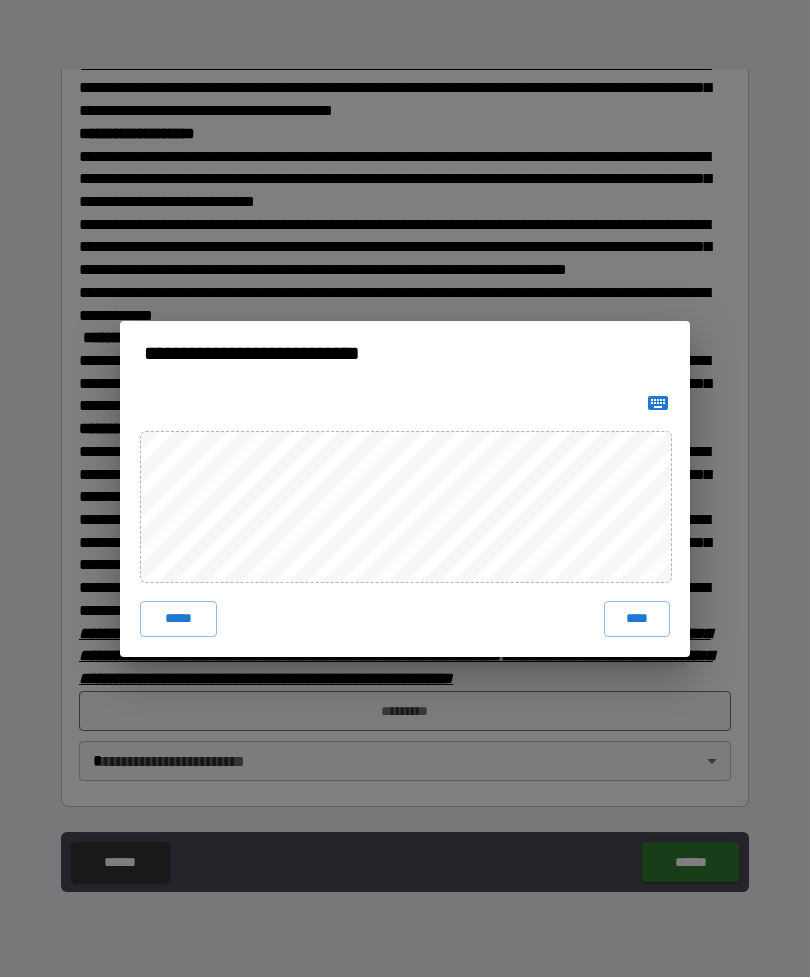 click on "****" at bounding box center [637, 619] 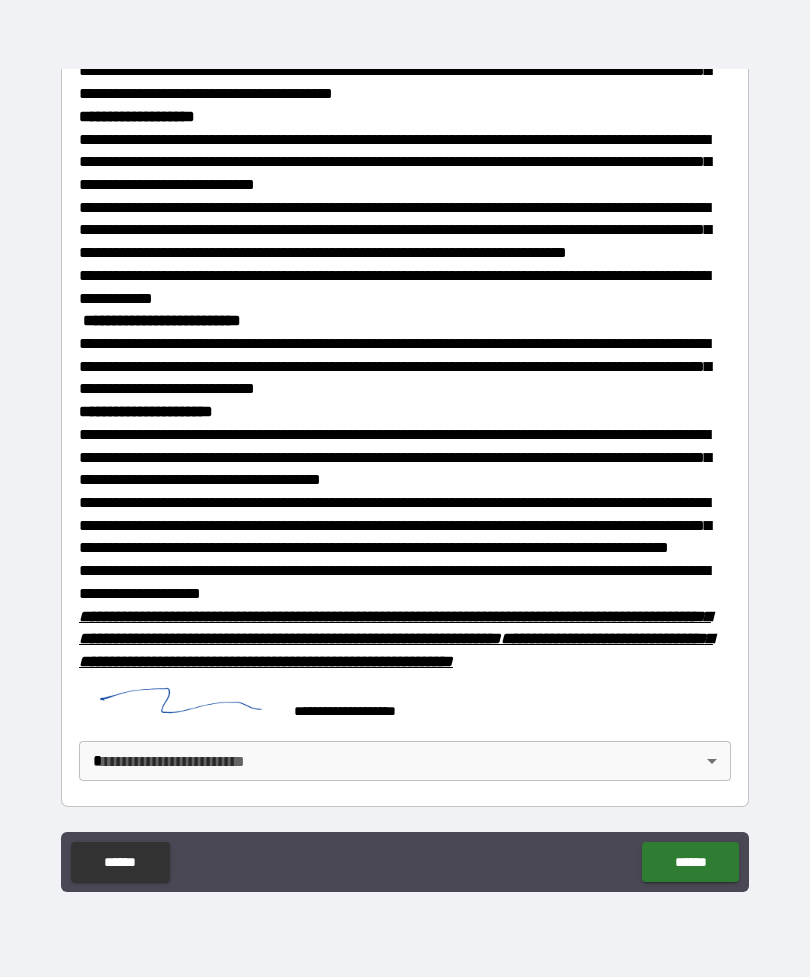 scroll, scrollTop: 670, scrollLeft: 0, axis: vertical 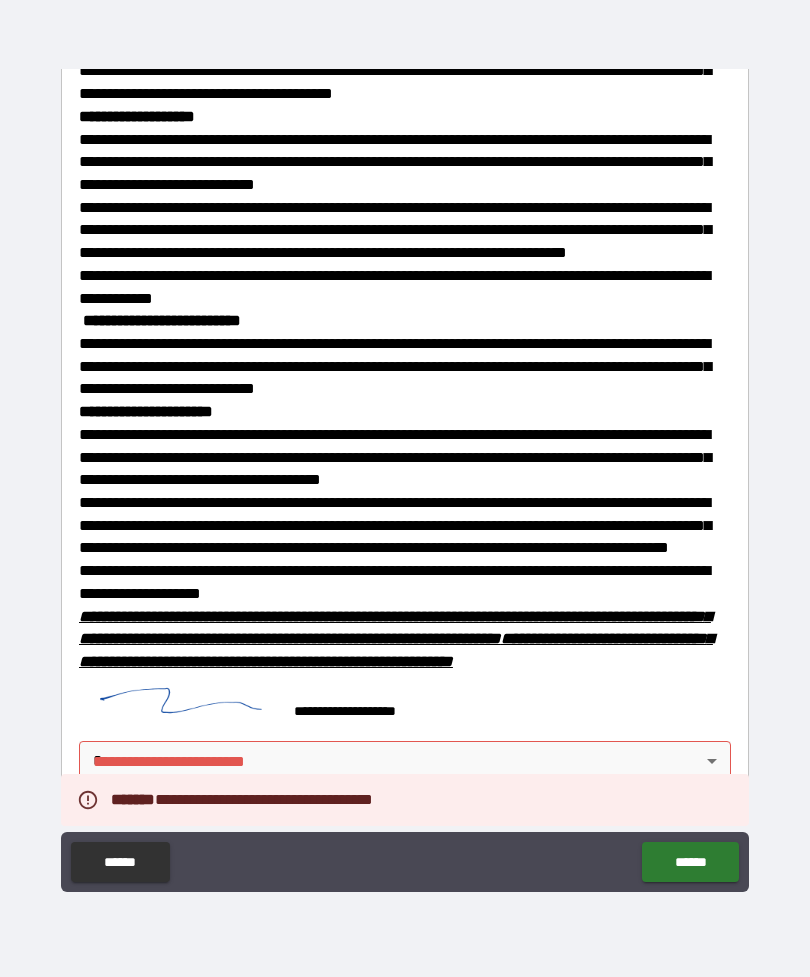 click on "**********" at bounding box center [405, 456] 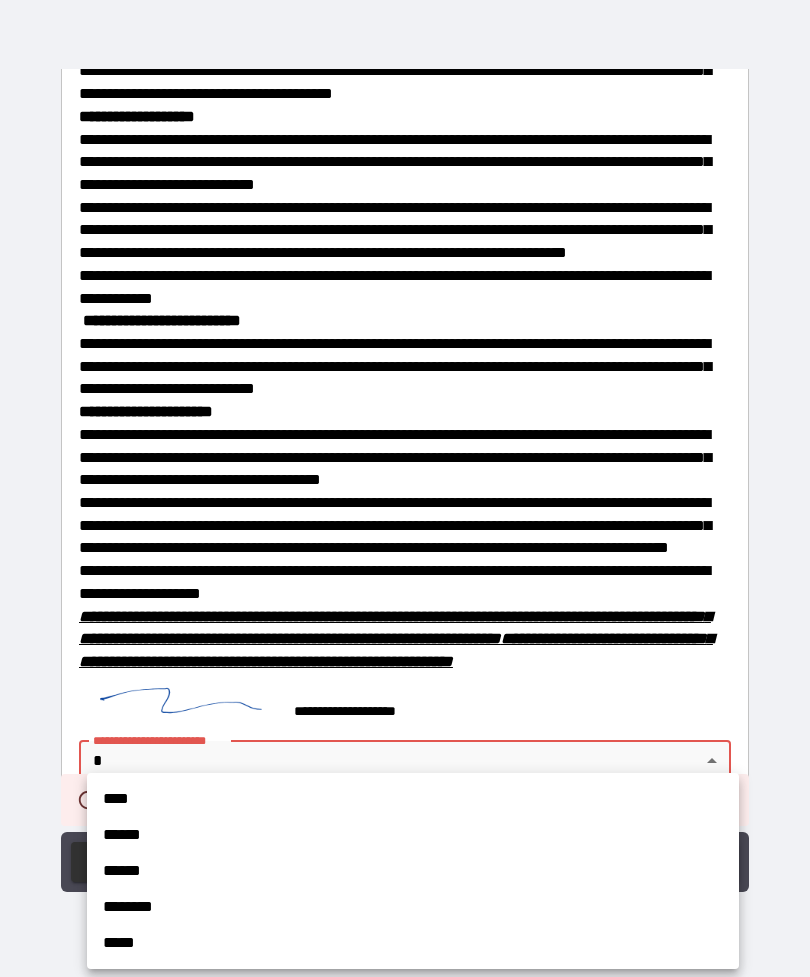 click on "****" at bounding box center (413, 799) 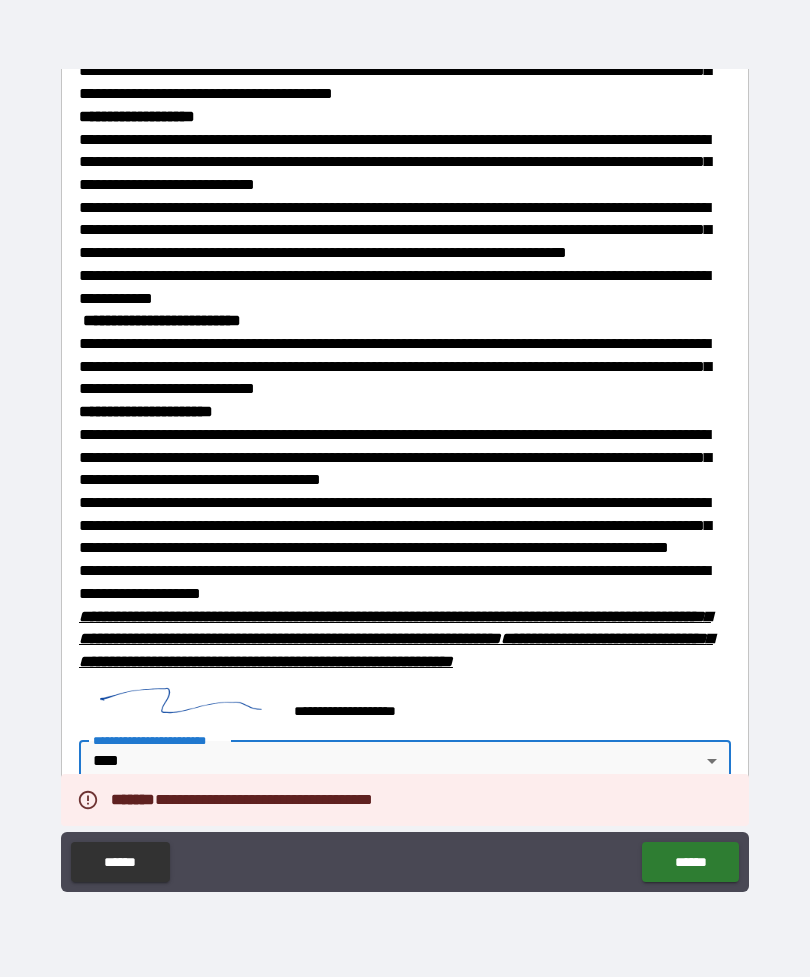 type on "*" 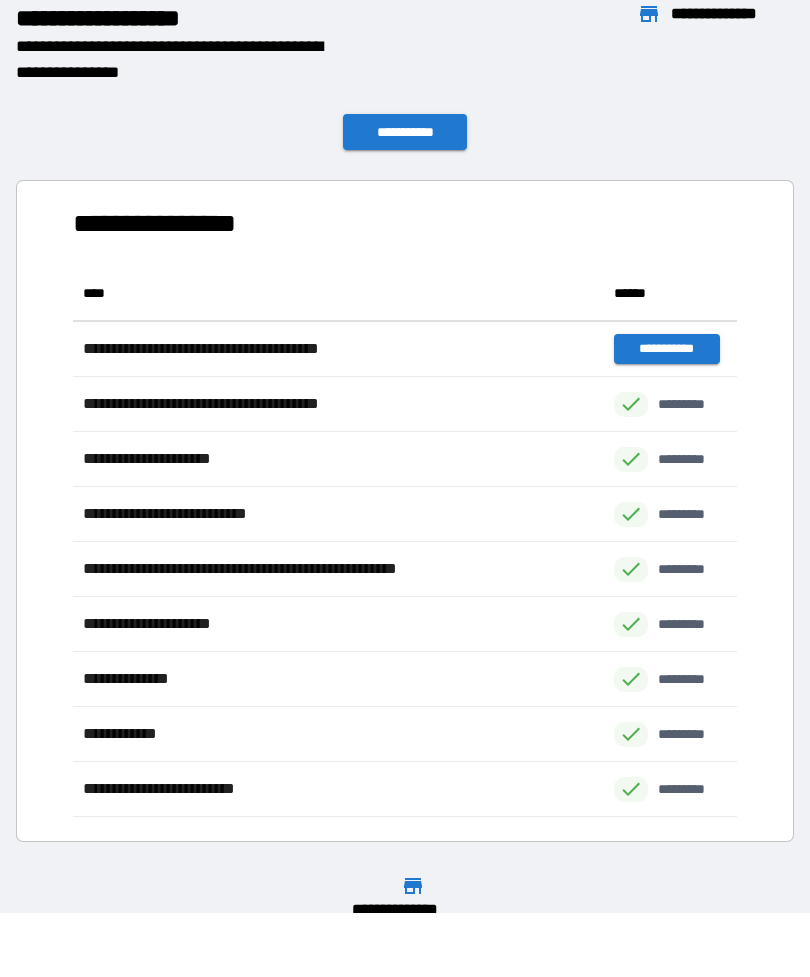 scroll, scrollTop: 1, scrollLeft: 1, axis: both 